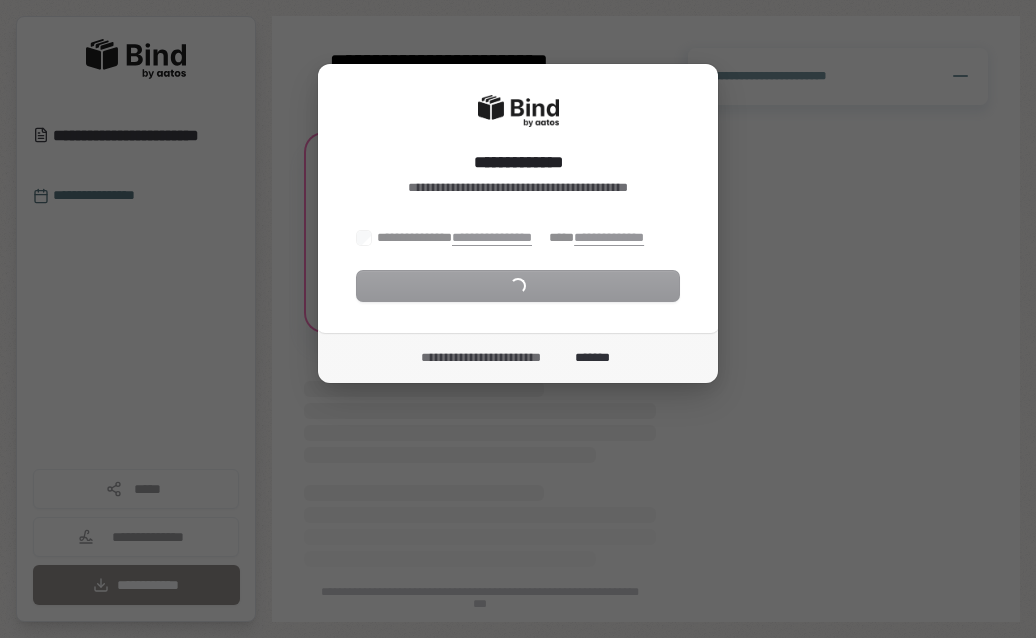 scroll, scrollTop: 0, scrollLeft: 0, axis: both 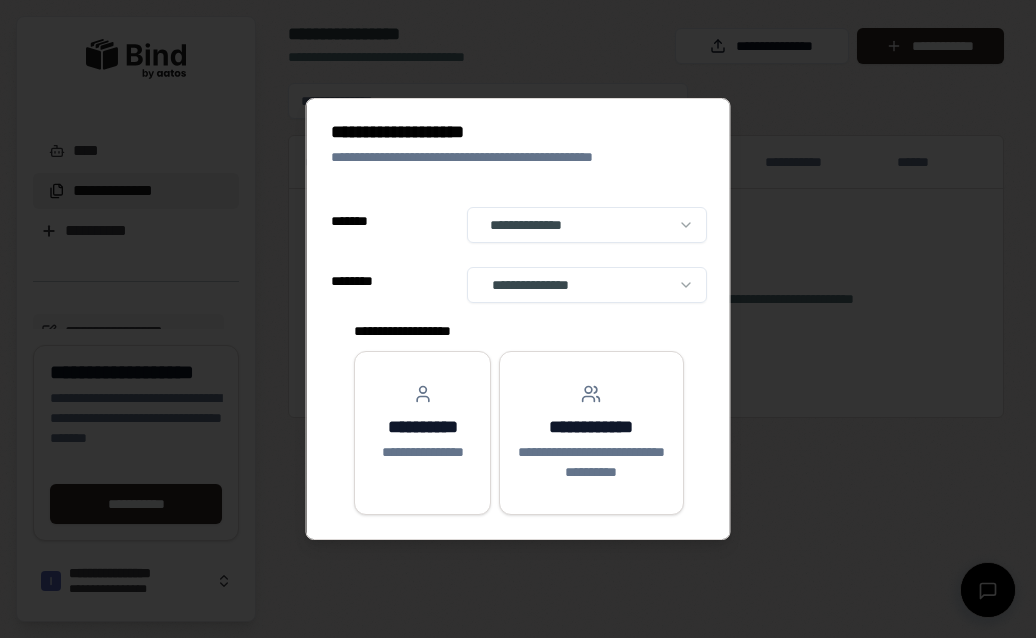 select on "**" 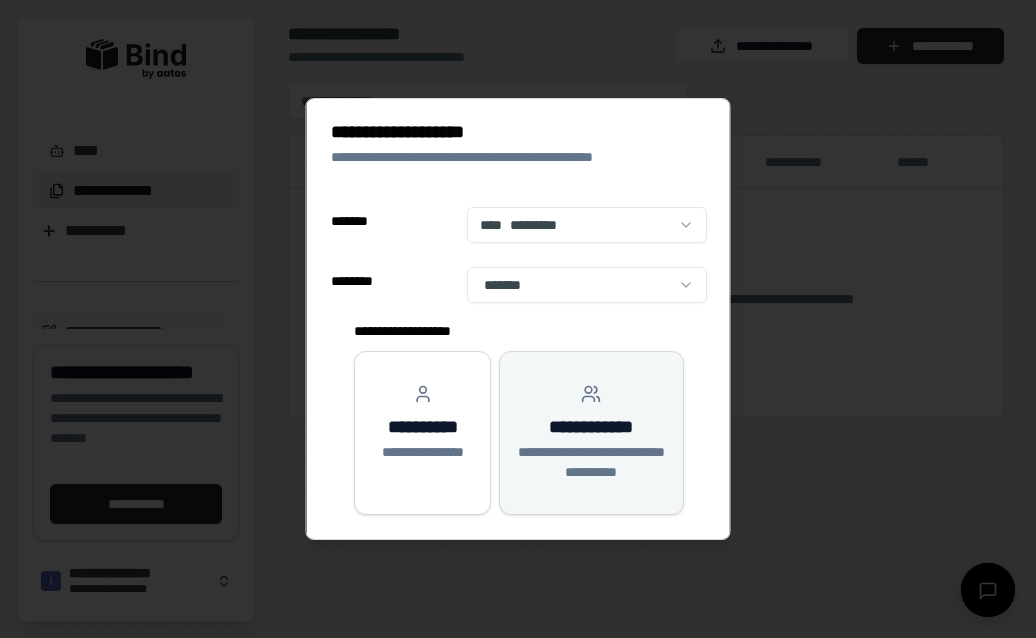 click on "**********" at bounding box center [591, 433] 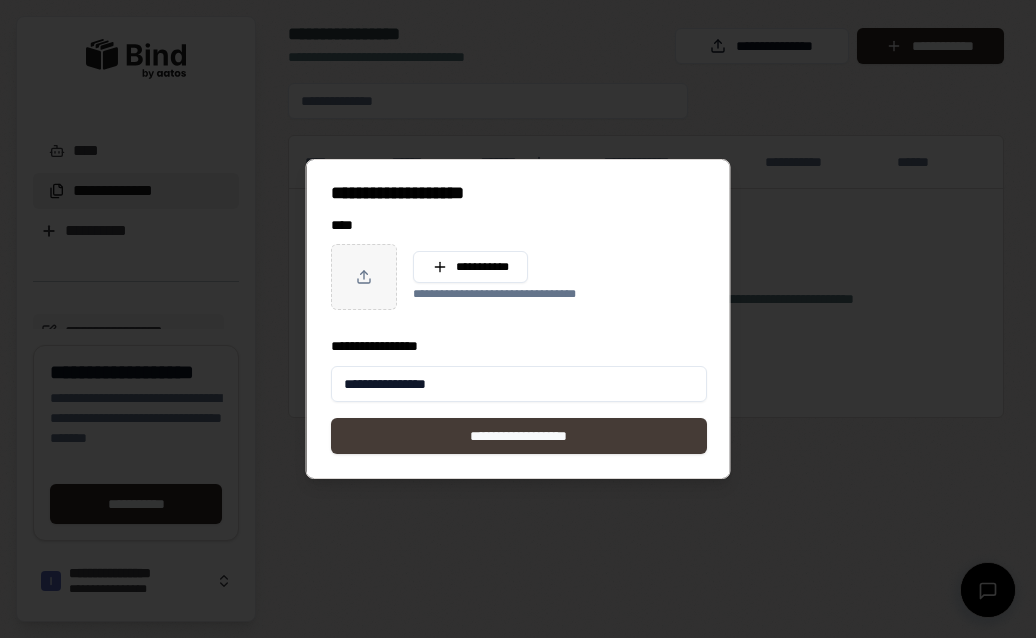 type on "**********" 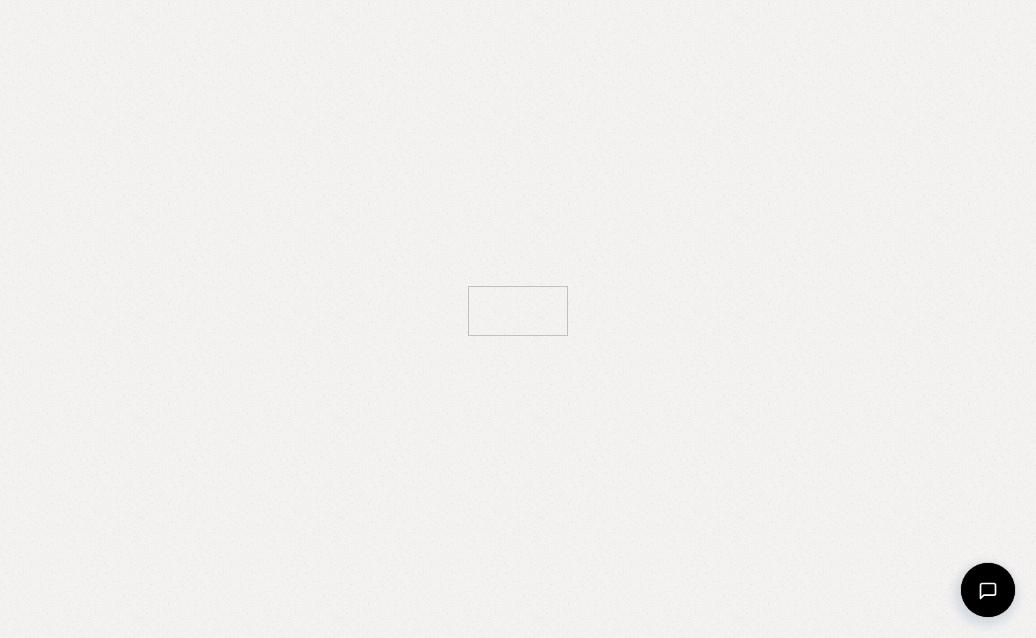 scroll, scrollTop: 0, scrollLeft: 0, axis: both 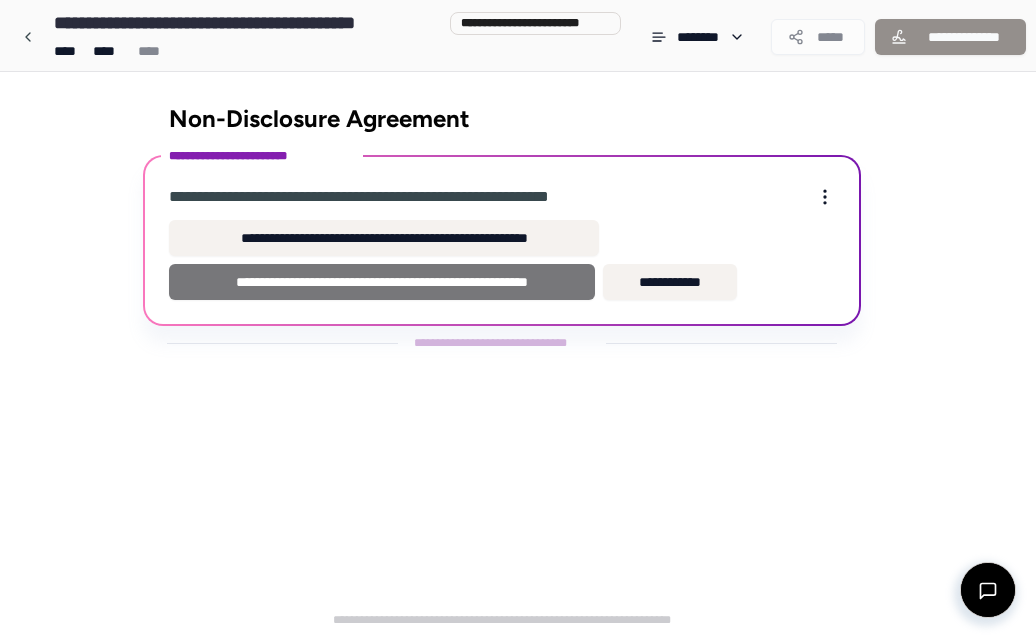 click on "**********" at bounding box center (382, 282) 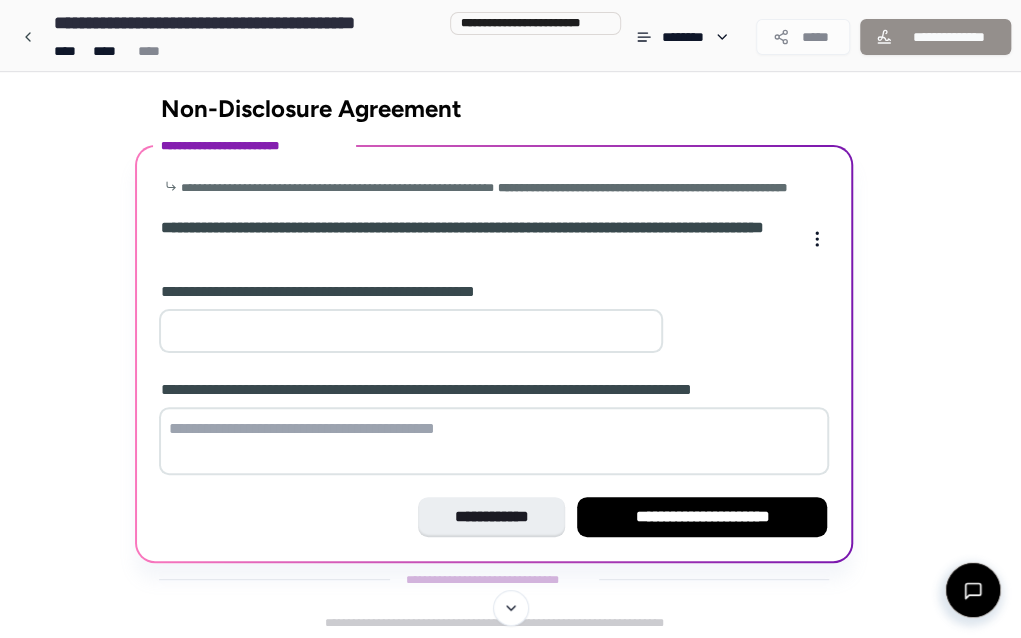 scroll, scrollTop: 0, scrollLeft: 0, axis: both 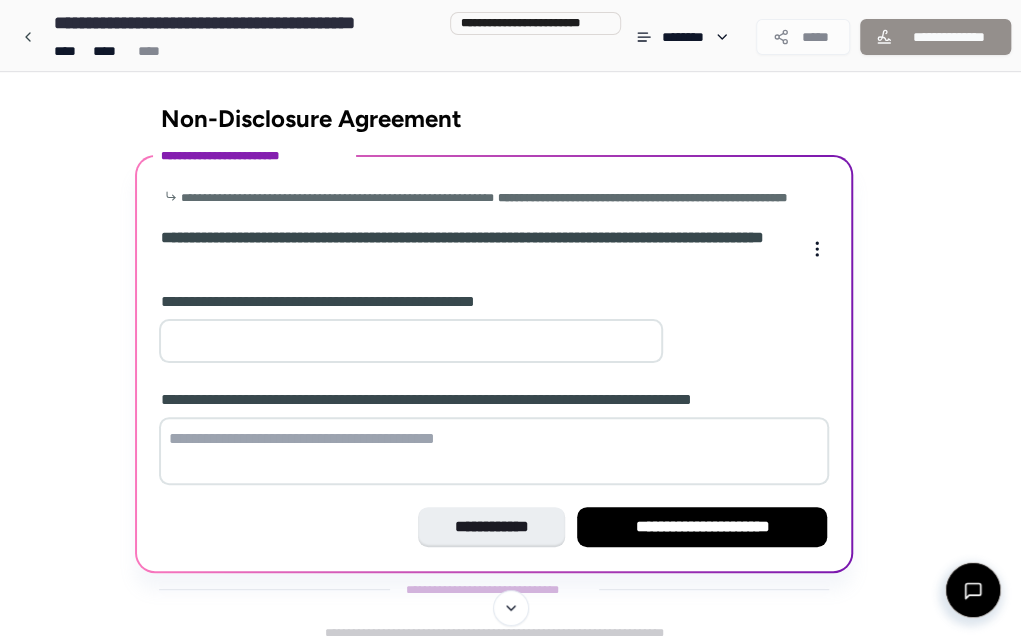 click at bounding box center [411, 341] 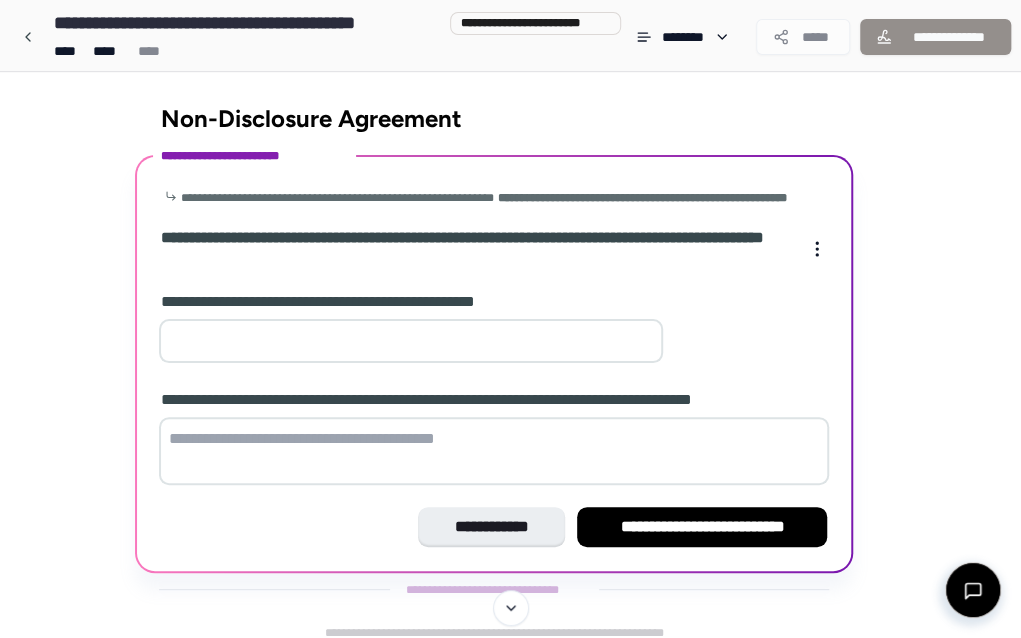 click on "*" at bounding box center (411, 341) 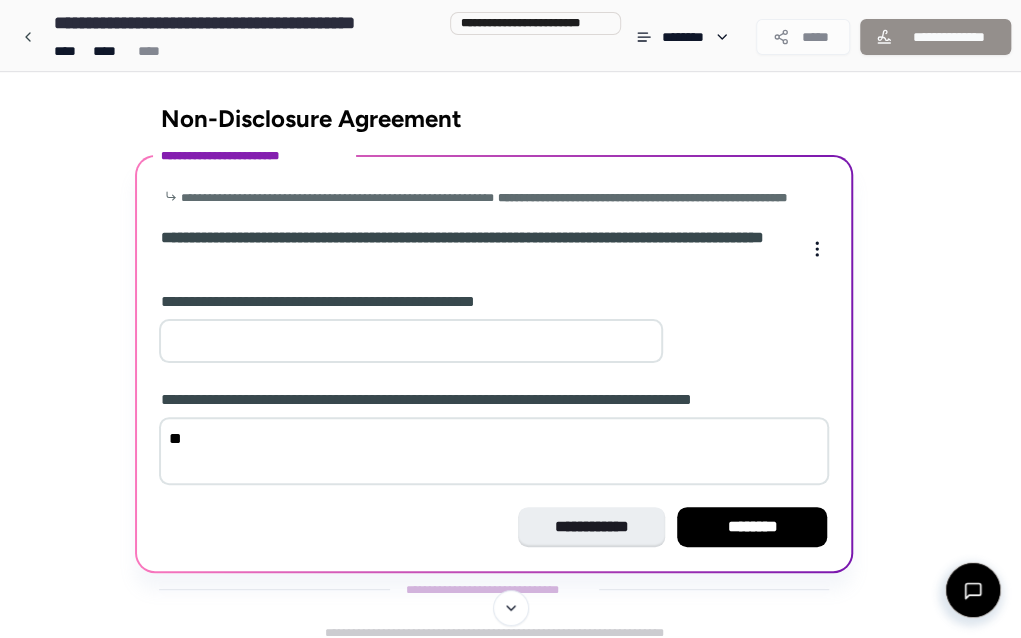 type on "*" 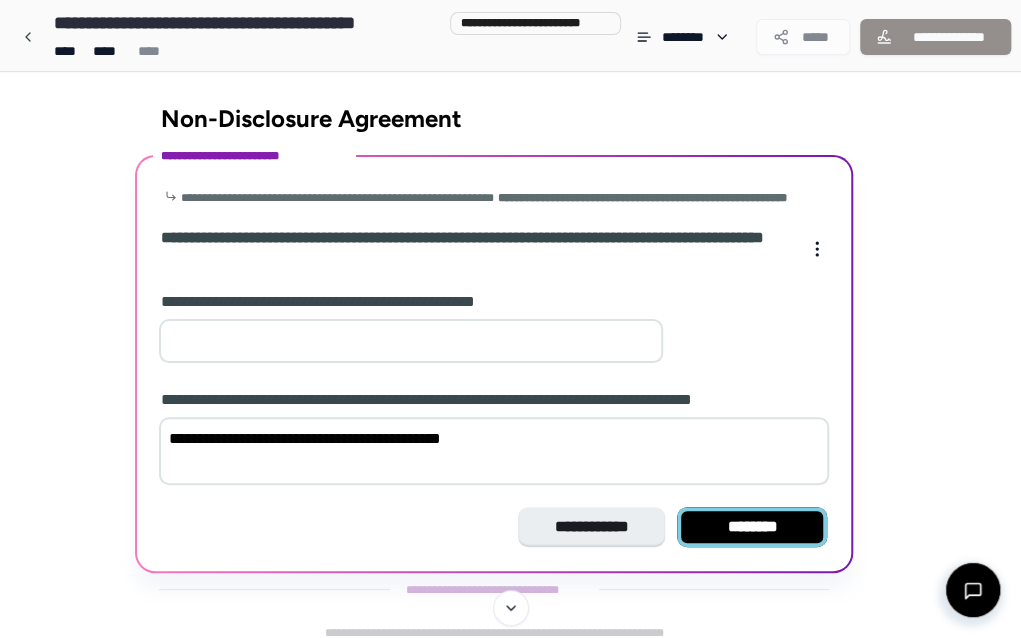 type on "**********" 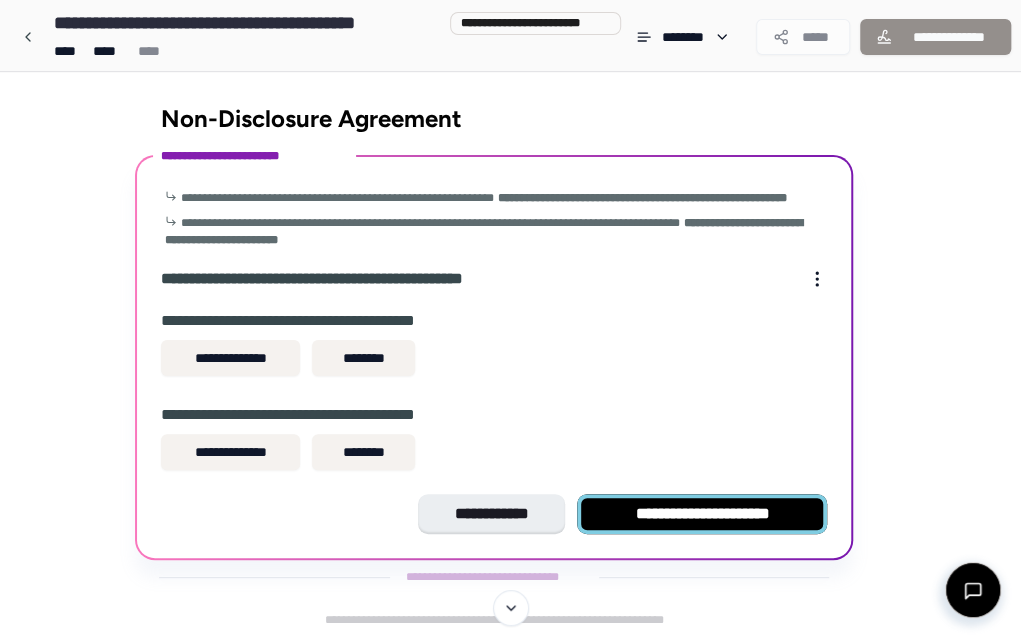 click on "**********" at bounding box center (702, 514) 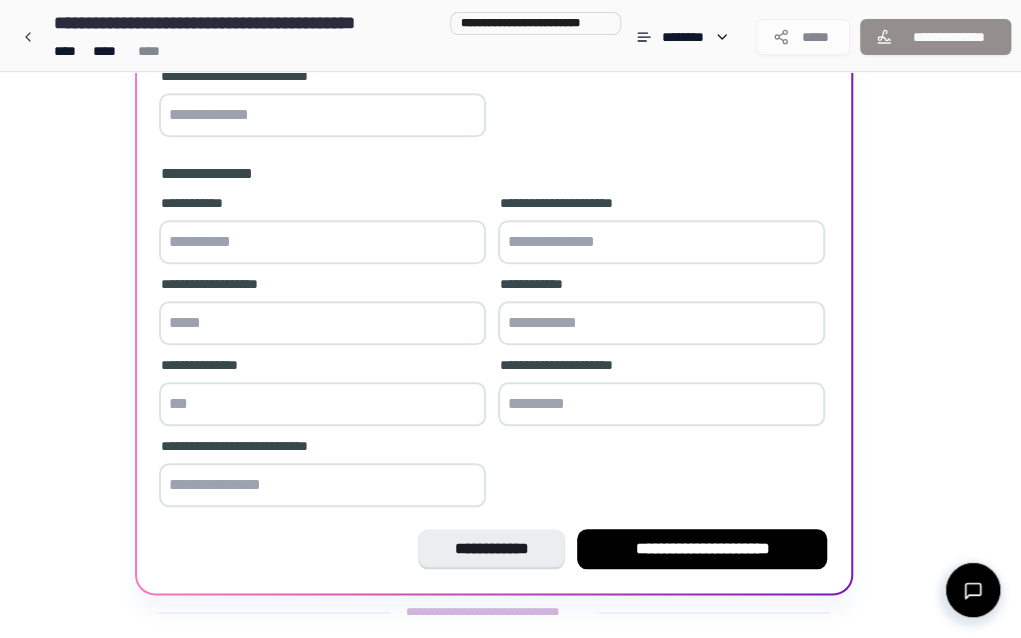 scroll, scrollTop: 616, scrollLeft: 0, axis: vertical 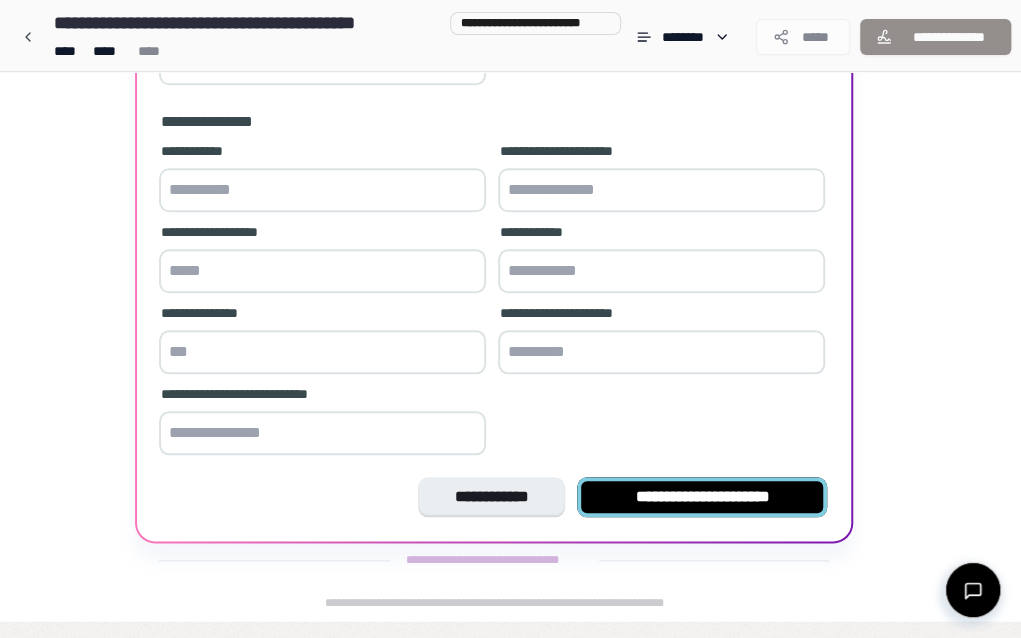 click on "**********" at bounding box center (702, 497) 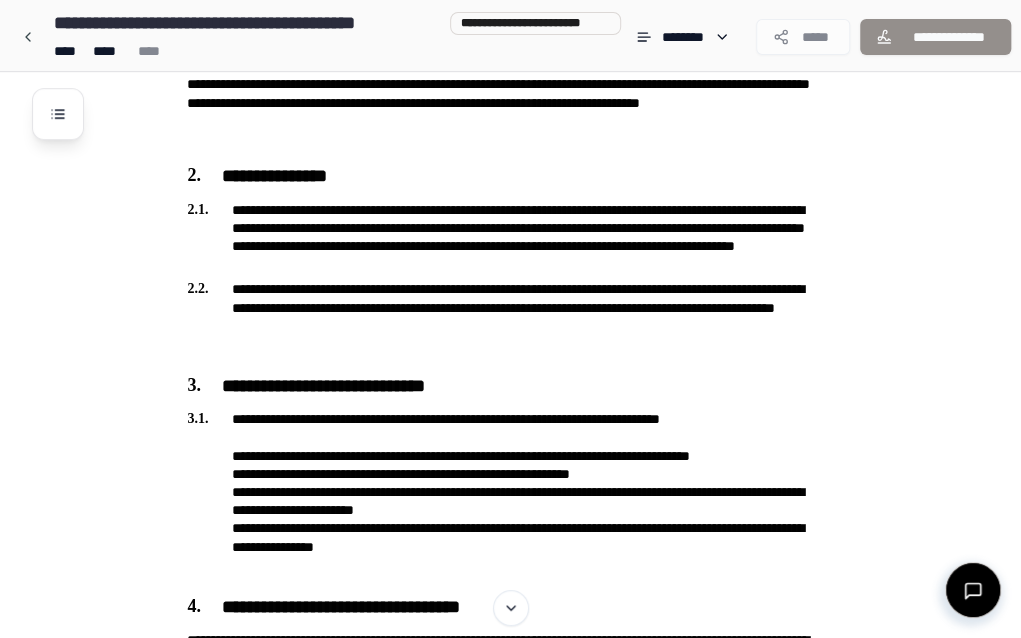 scroll, scrollTop: 868, scrollLeft: 0, axis: vertical 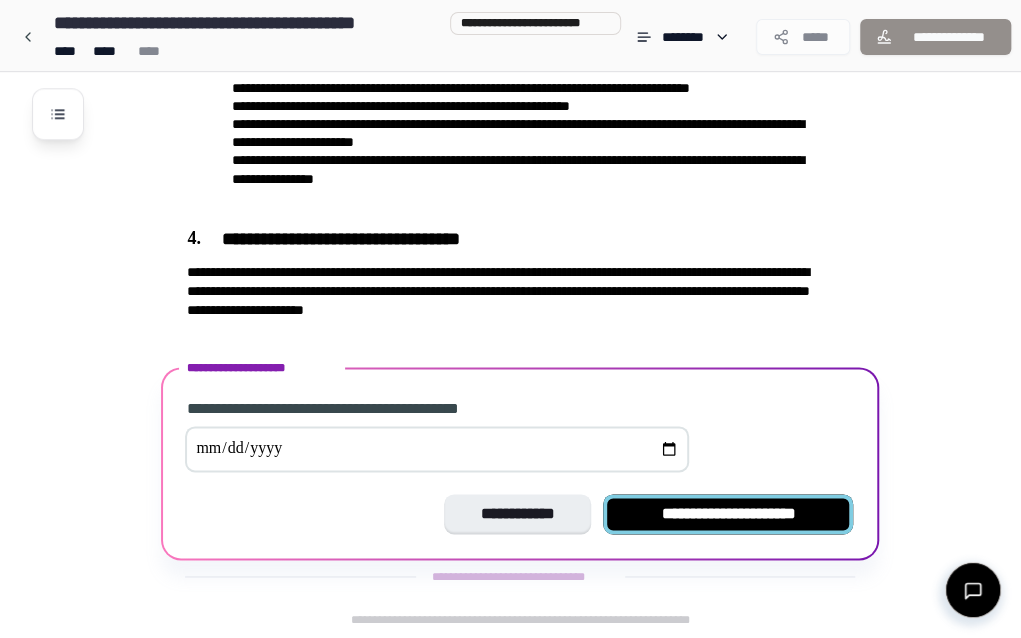 click on "**********" at bounding box center (728, 514) 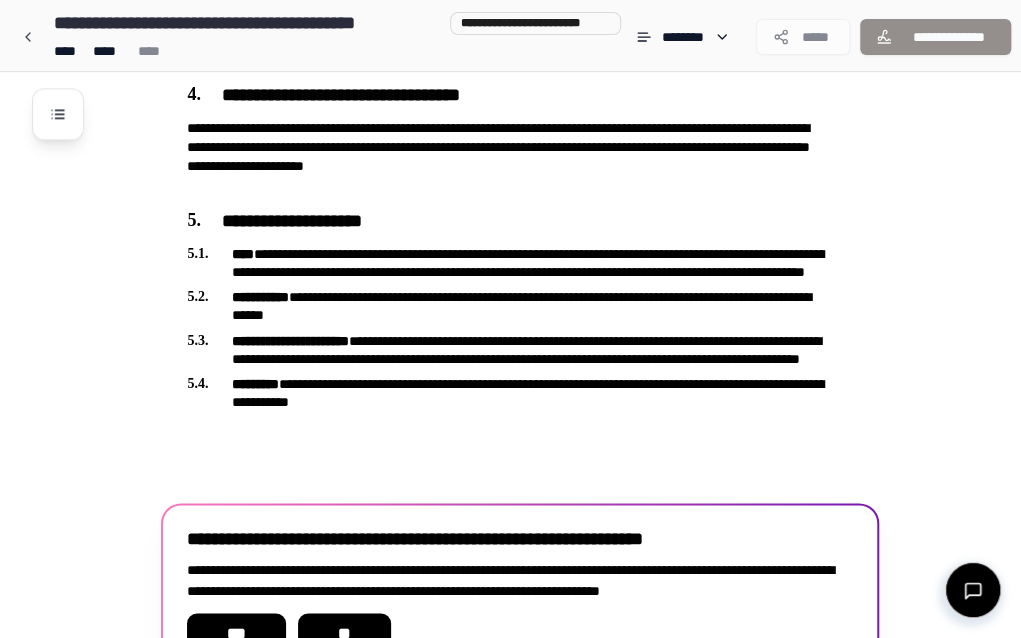 scroll, scrollTop: 1151, scrollLeft: 0, axis: vertical 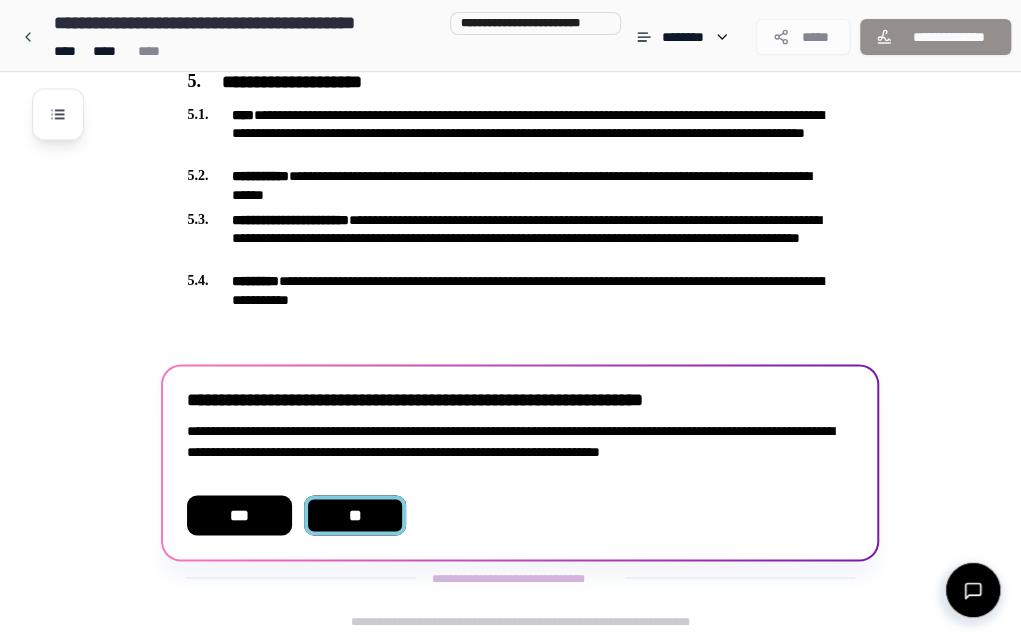 click on "**" at bounding box center [355, 515] 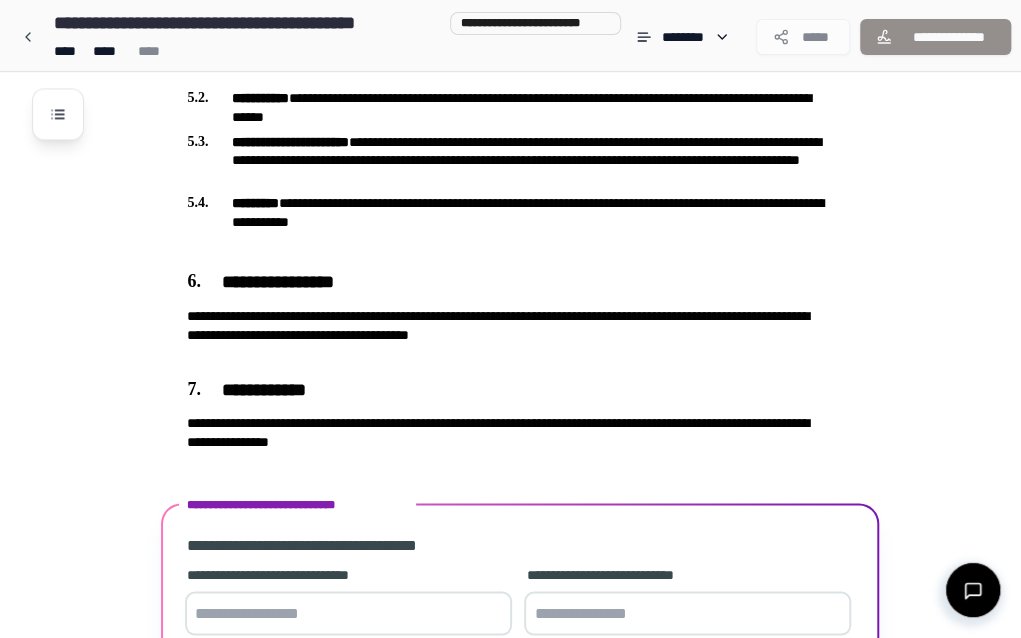 scroll, scrollTop: 1392, scrollLeft: 0, axis: vertical 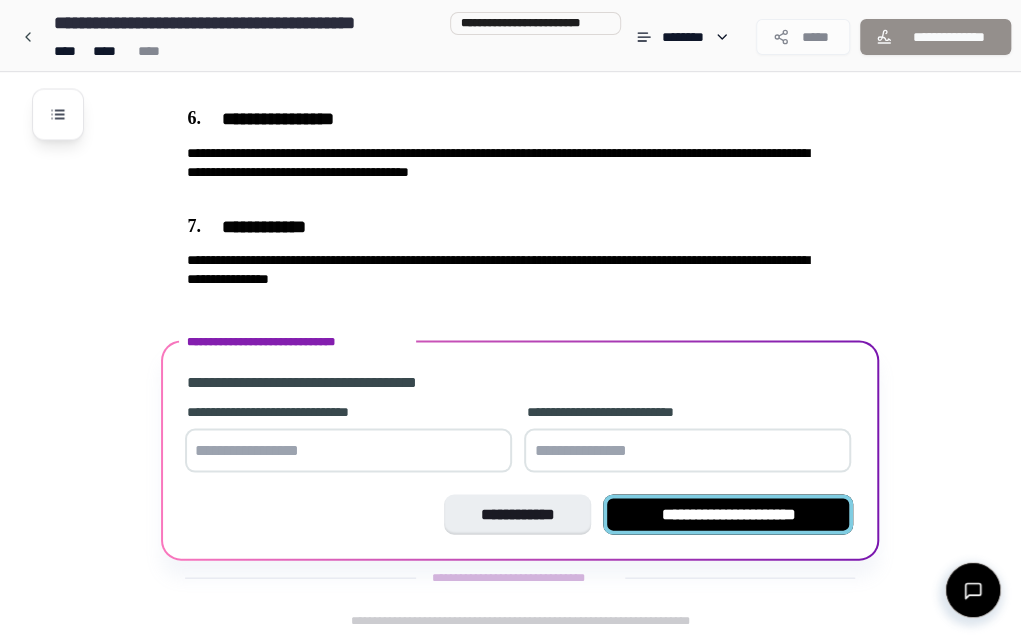 click on "**********" at bounding box center (728, 514) 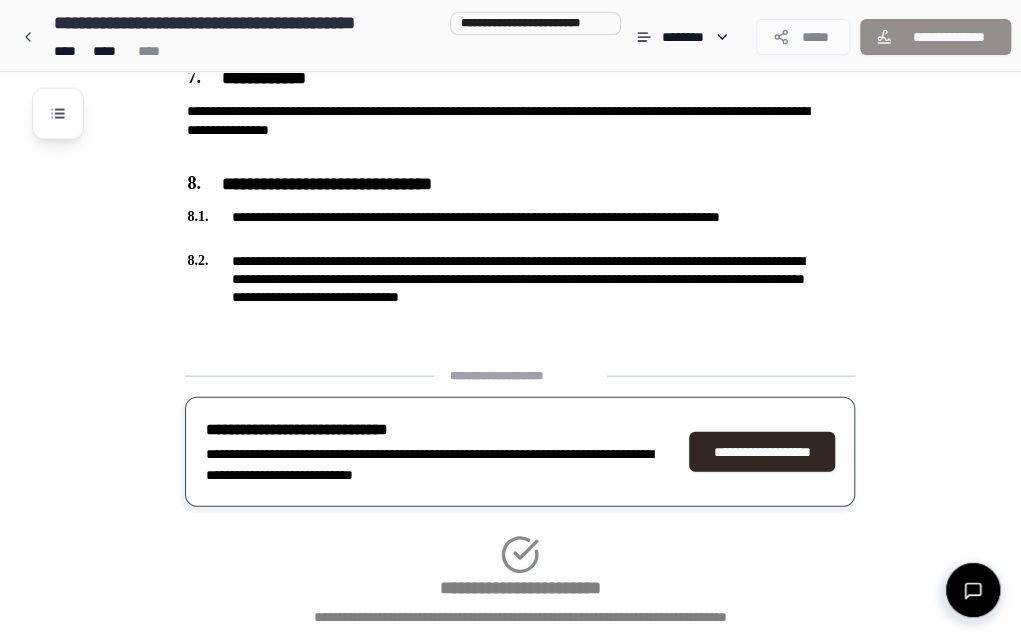 scroll, scrollTop: 1673, scrollLeft: 0, axis: vertical 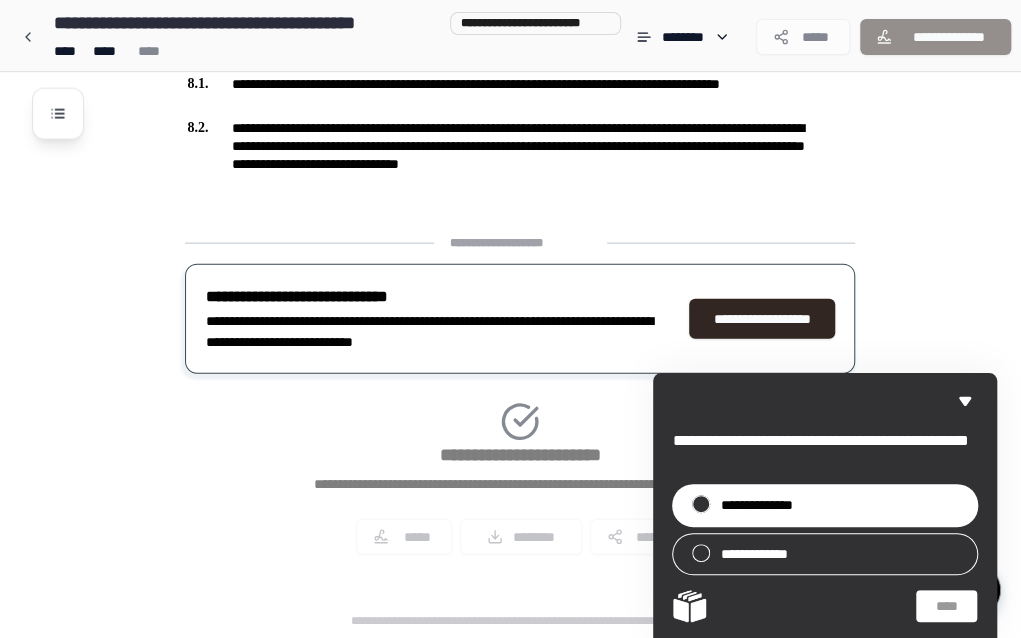 click on "**********" at bounding box center [767, 505] 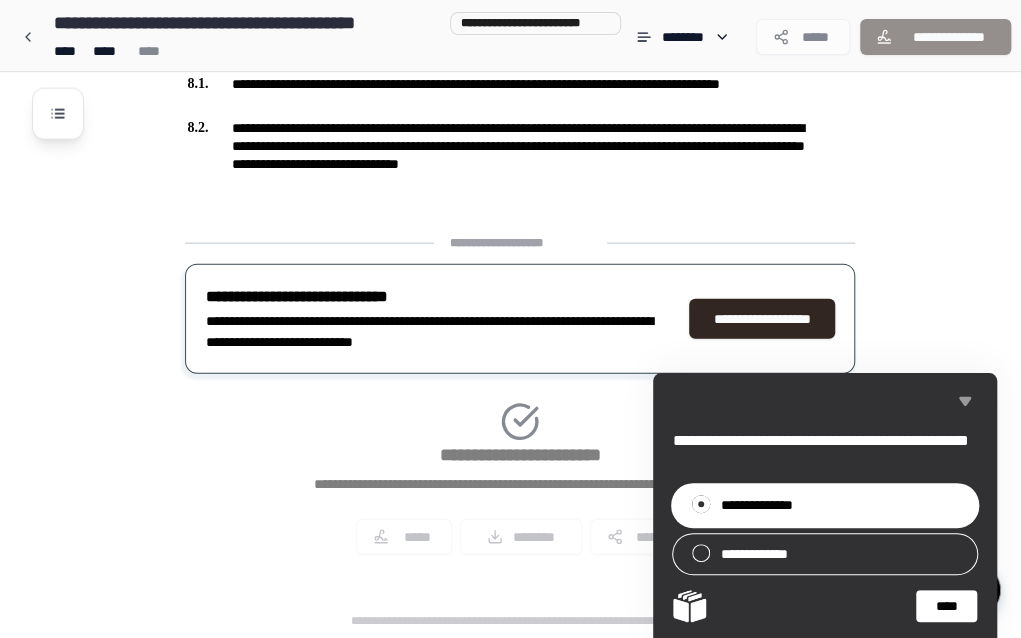 click 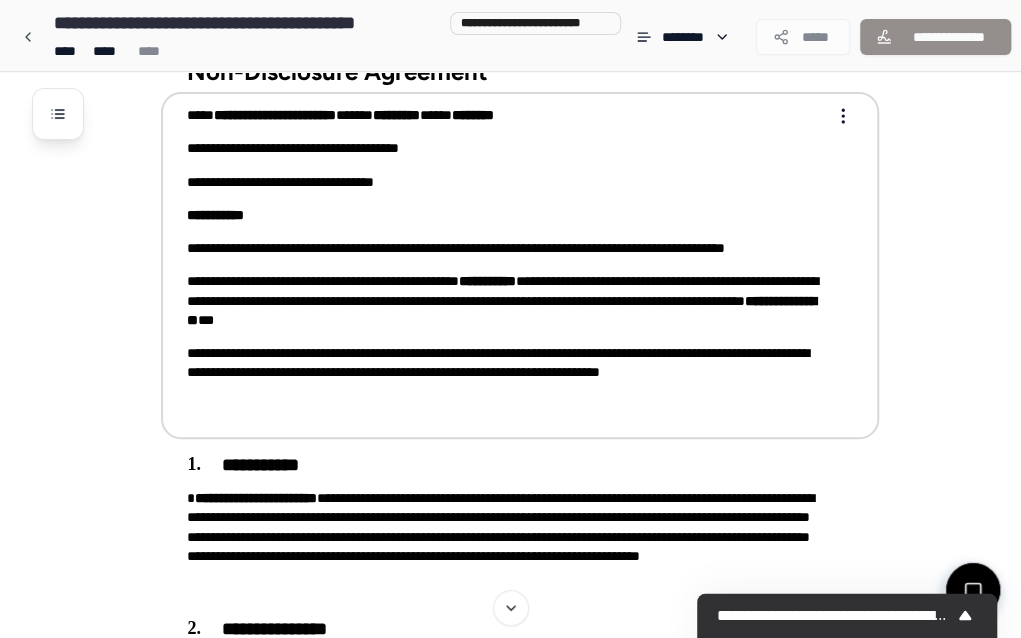 scroll, scrollTop: 0, scrollLeft: 0, axis: both 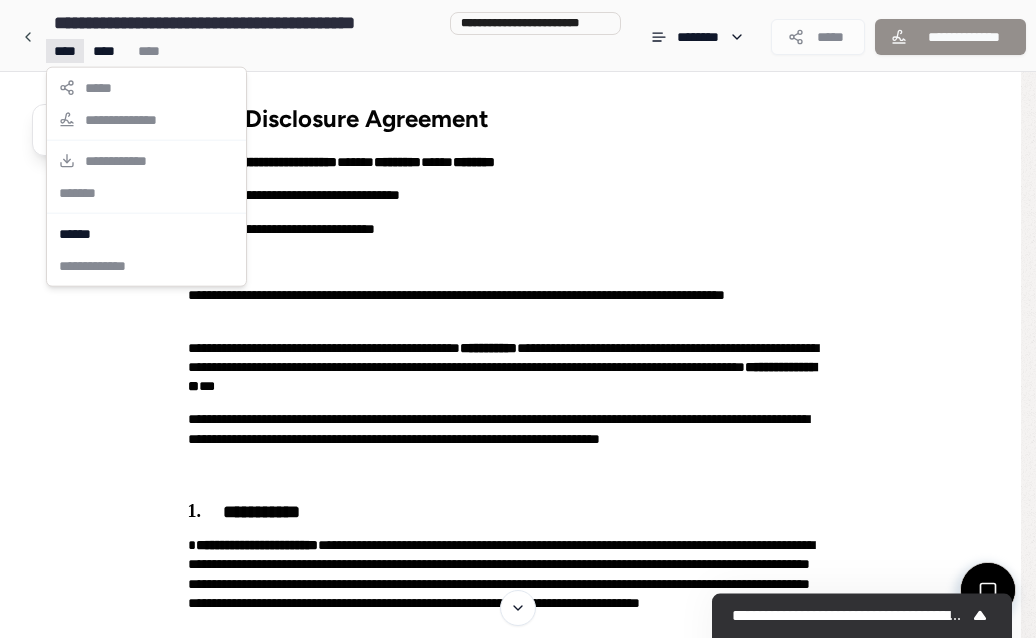click on "**********" at bounding box center (518, 1155) 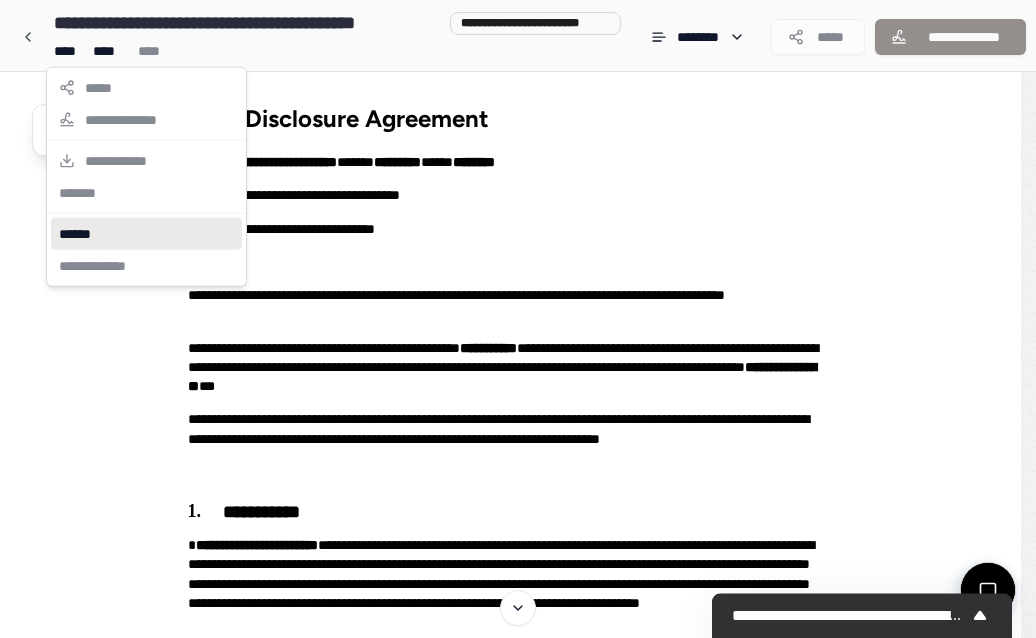 click on "******" at bounding box center (146, 234) 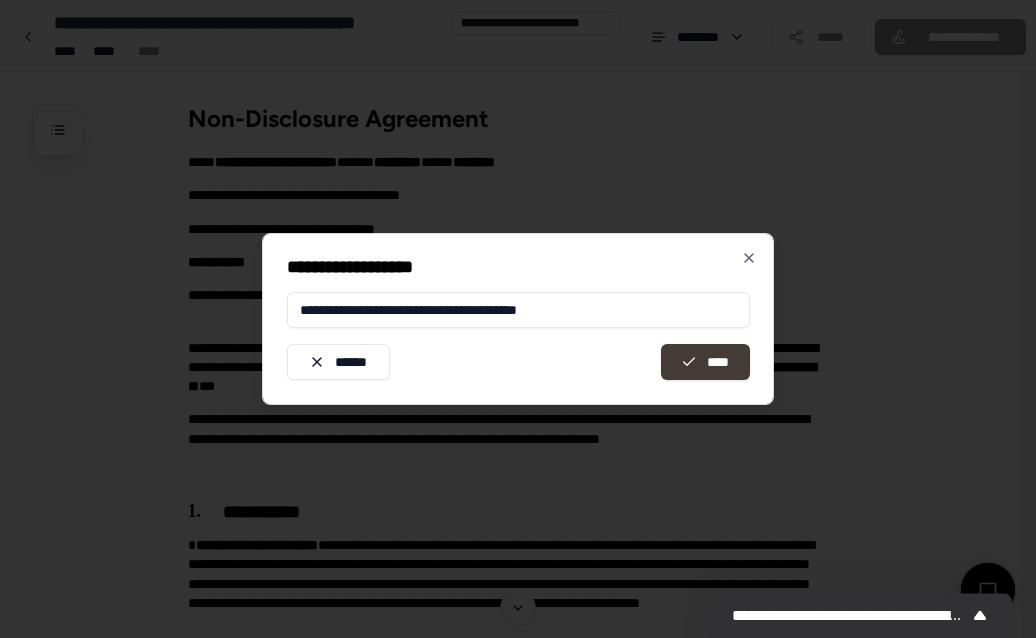 click on "****" at bounding box center (705, 362) 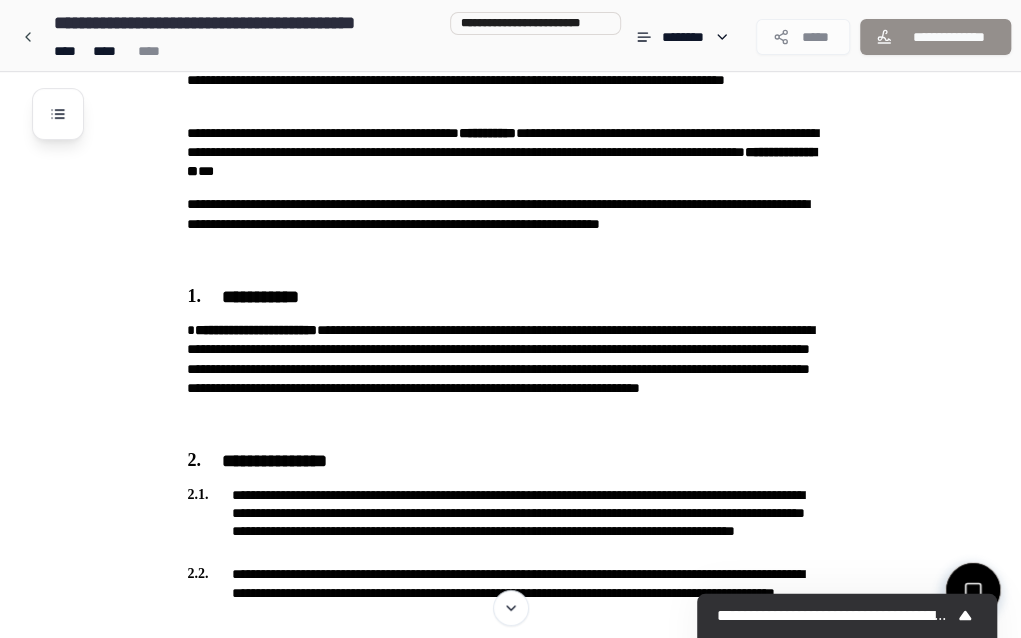 scroll, scrollTop: 0, scrollLeft: 0, axis: both 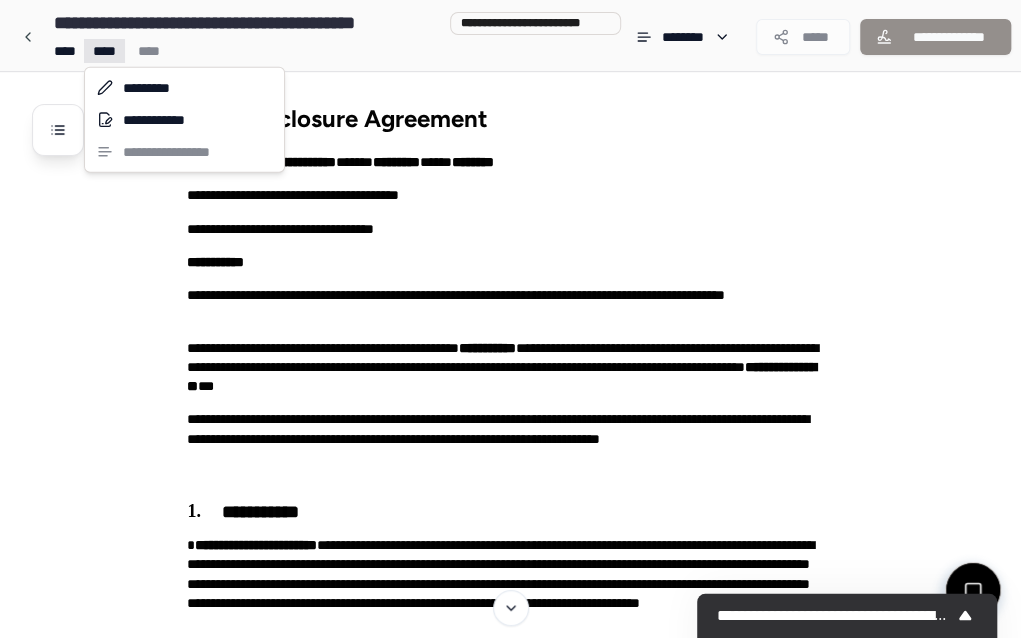 click on "**********" at bounding box center (510, 1155) 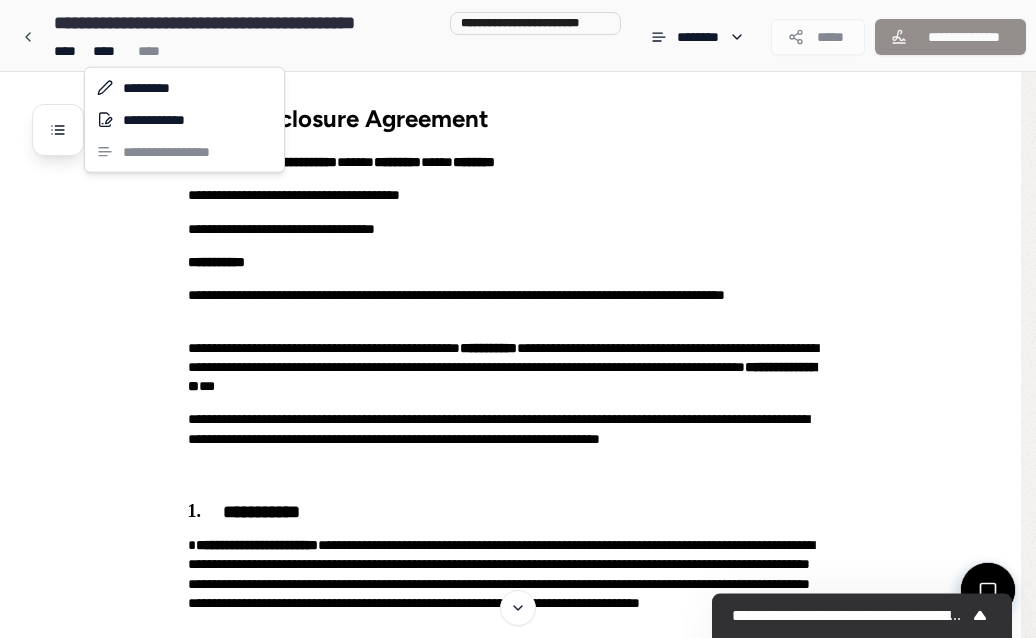 click on "**********" at bounding box center (518, 1155) 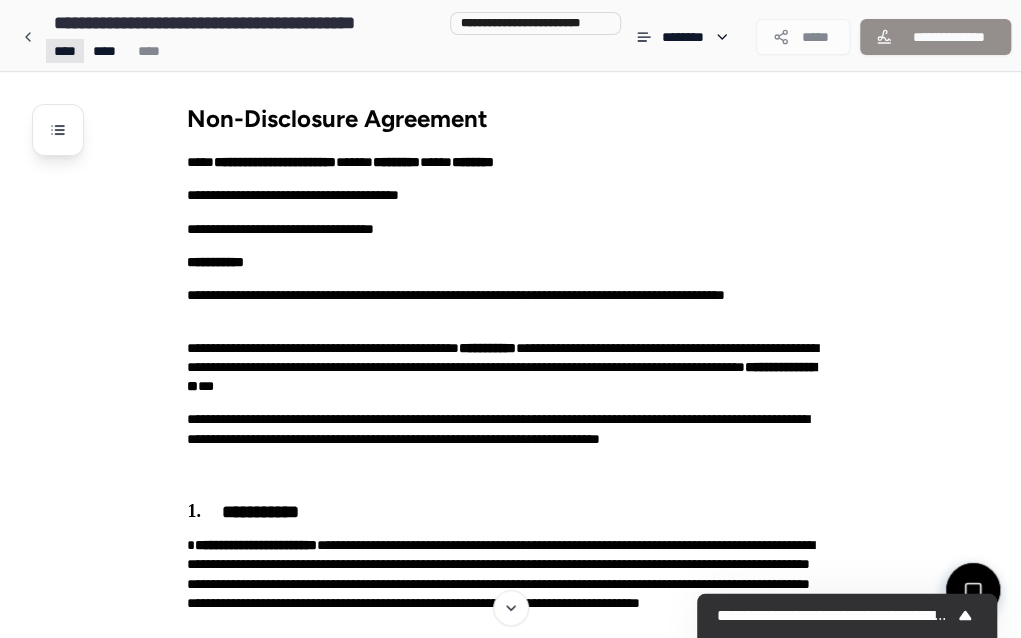 click on "**********" at bounding box center (510, 1155) 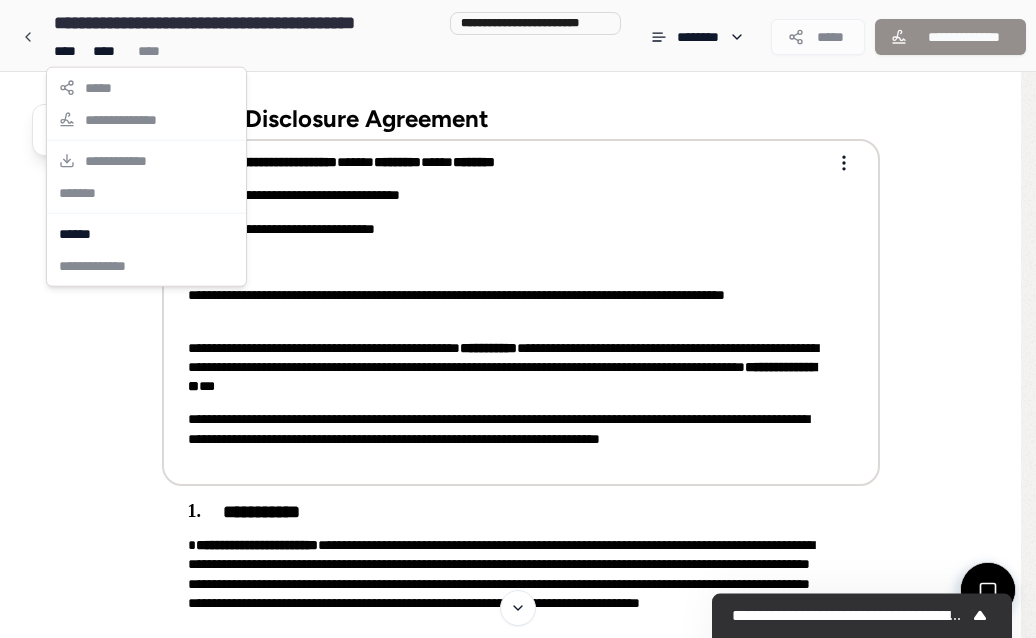 click on "**********" at bounding box center [518, 1155] 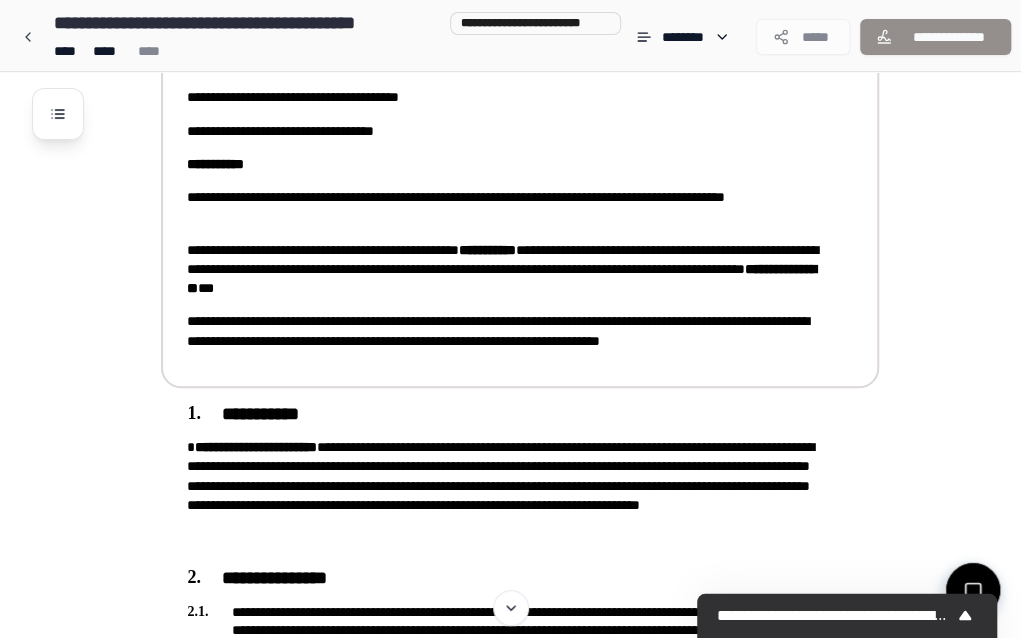 scroll, scrollTop: 0, scrollLeft: 0, axis: both 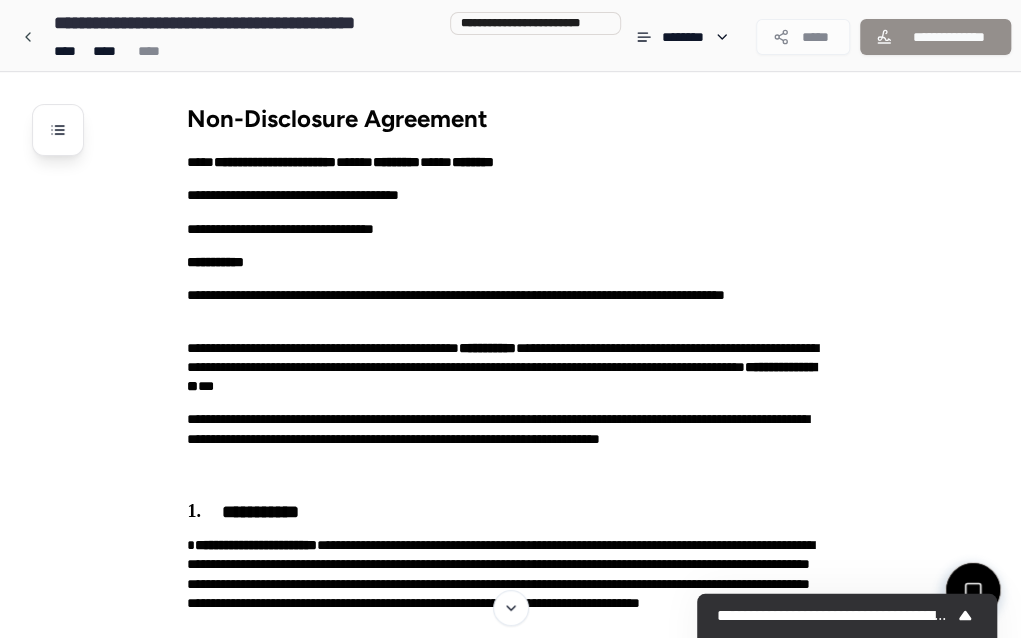 click on "**********" at bounding box center (536, 1192) 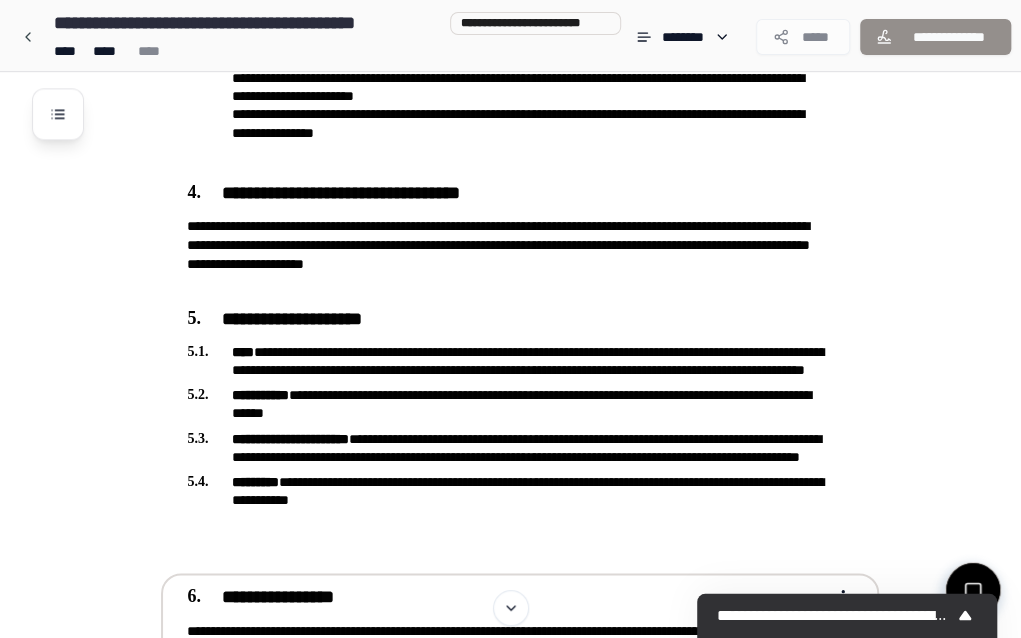 scroll, scrollTop: 1100, scrollLeft: 0, axis: vertical 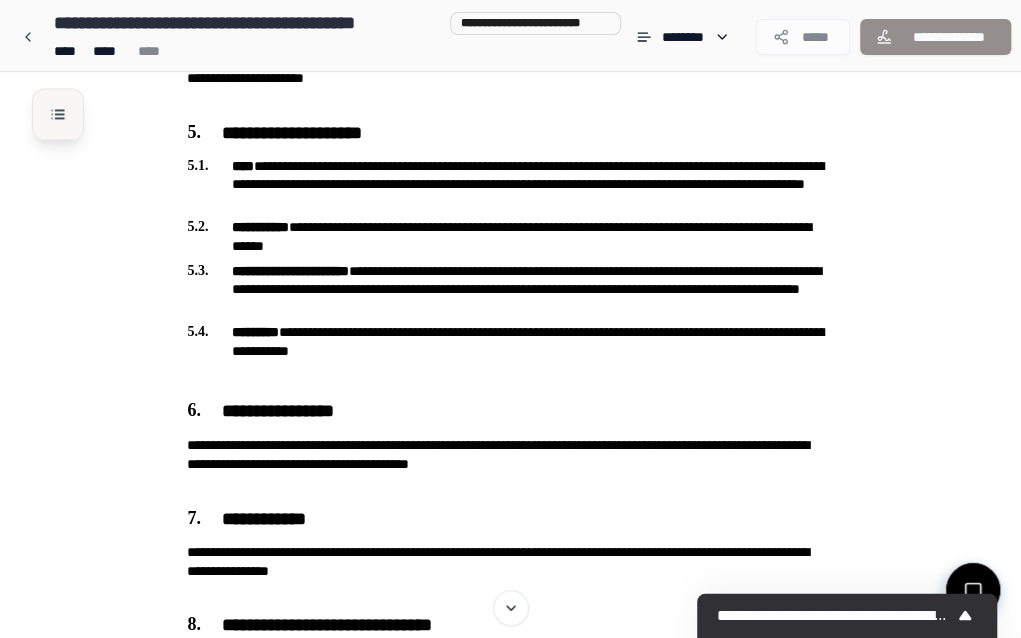 click at bounding box center [58, 114] 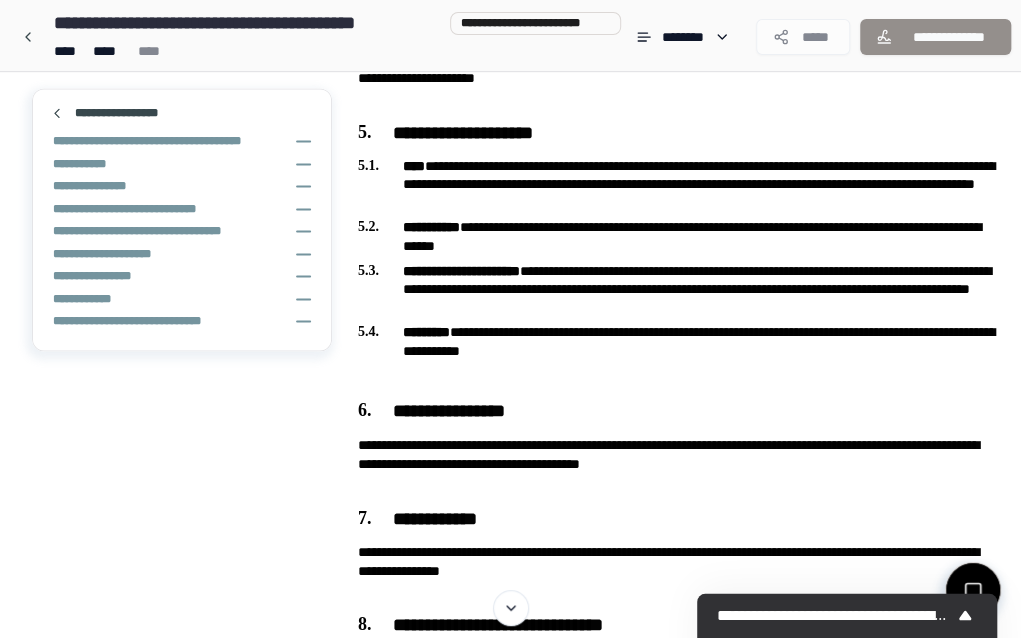 scroll, scrollTop: 1174, scrollLeft: 0, axis: vertical 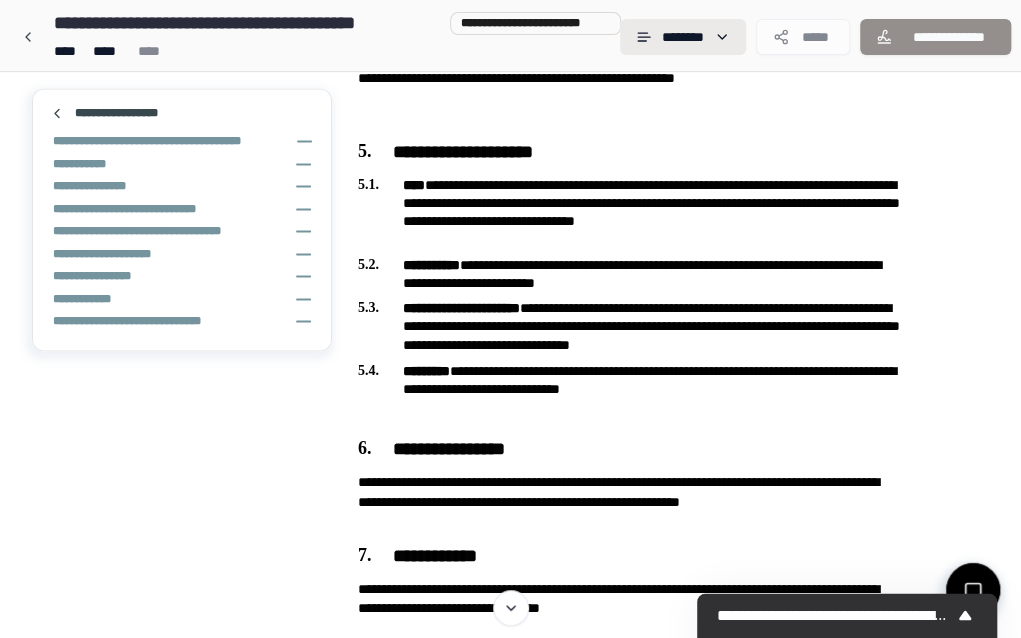 click on "**********" at bounding box center (510, 57) 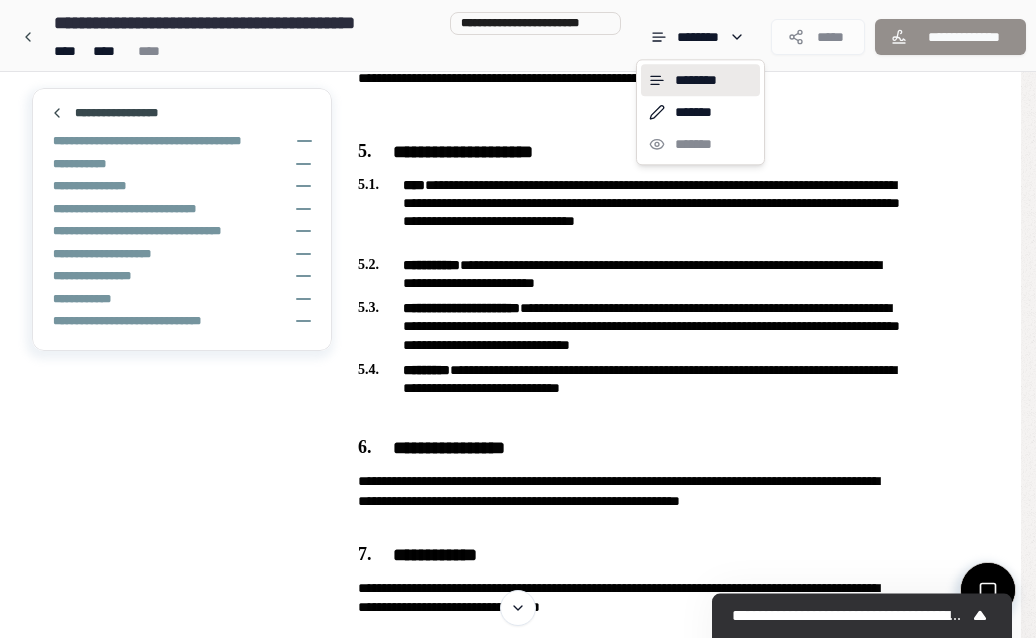 click on "**********" at bounding box center [518, 57] 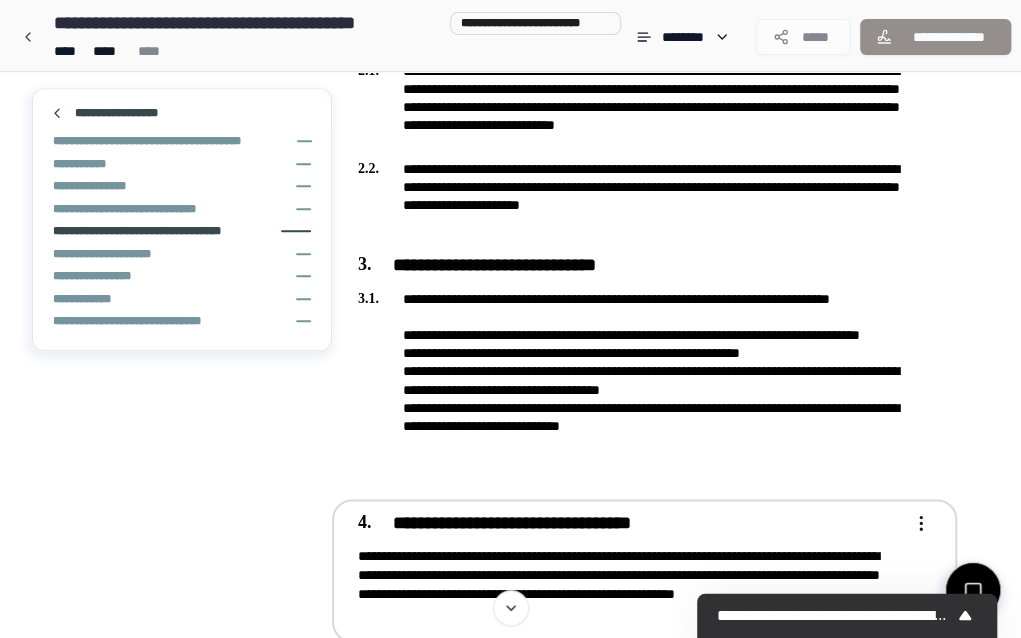 scroll, scrollTop: 474, scrollLeft: 0, axis: vertical 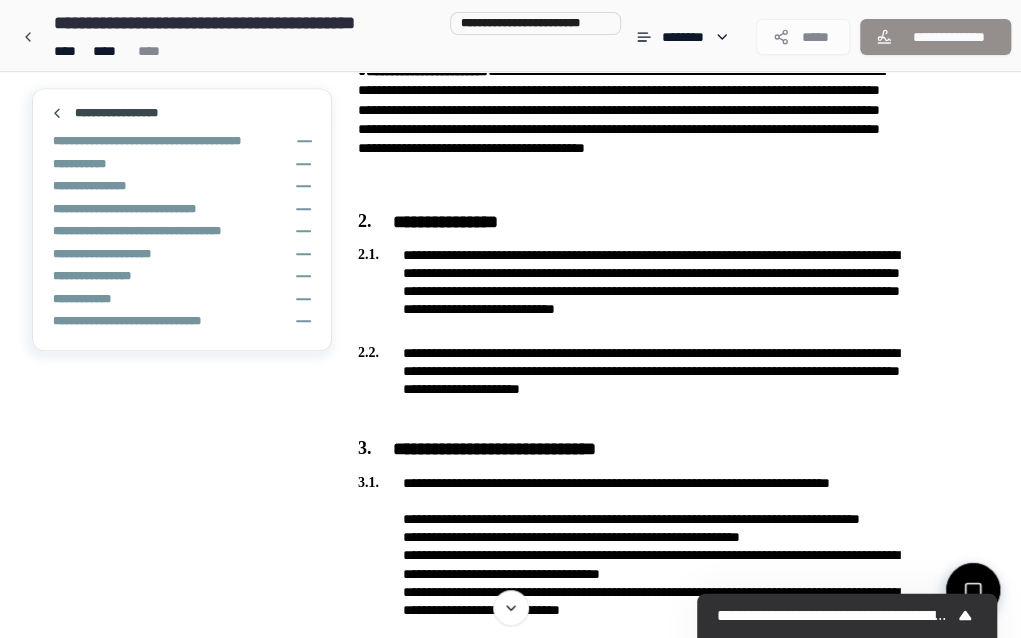 click on "**********" at bounding box center [510, 793] 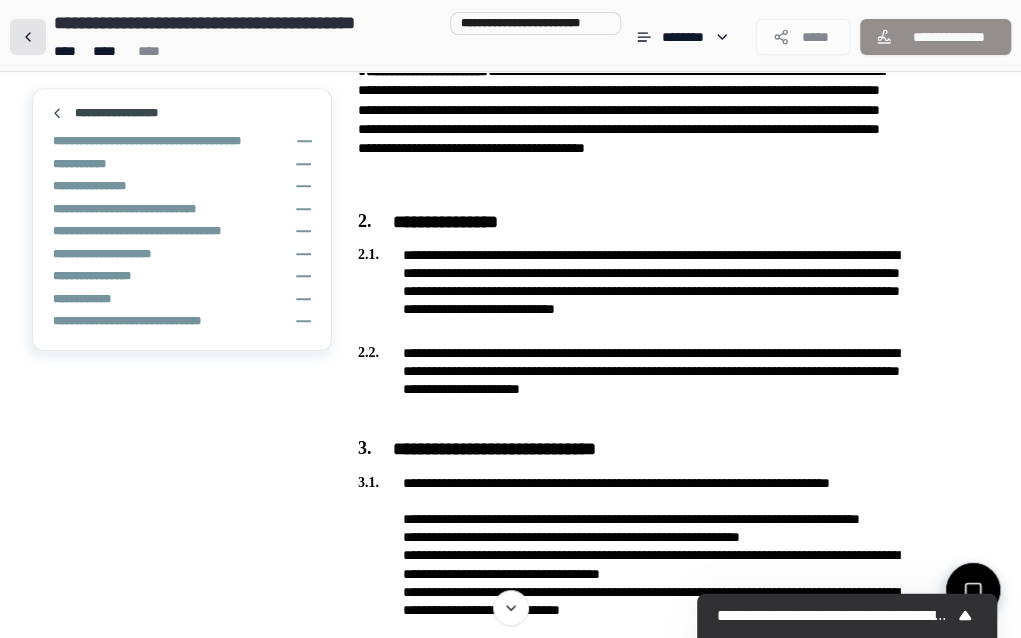click at bounding box center (28, 37) 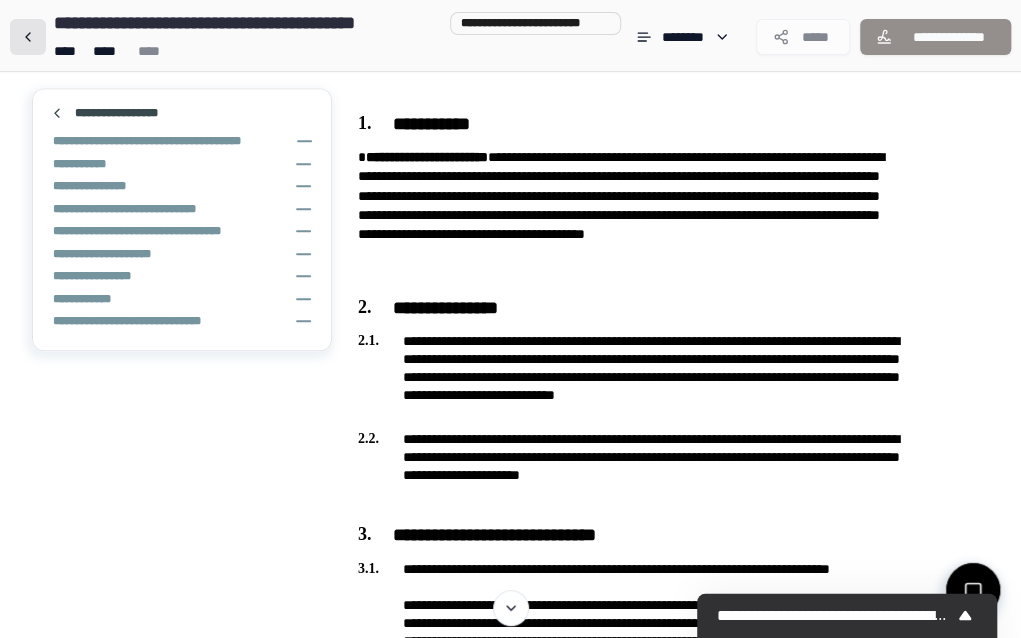 scroll, scrollTop: 0, scrollLeft: 0, axis: both 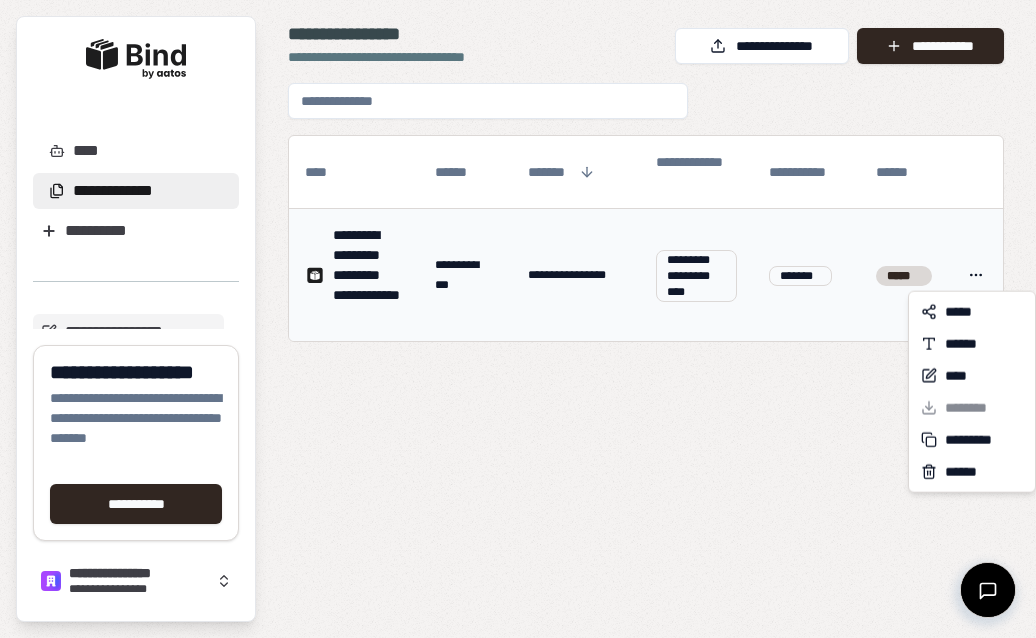 click on "**********" at bounding box center [518, 319] 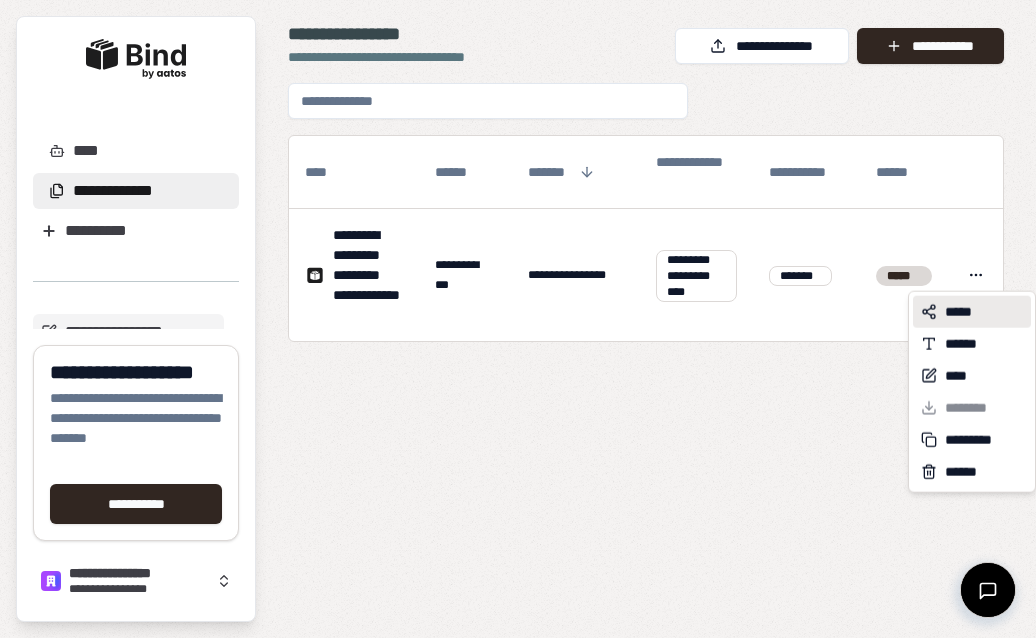 click on "*****" at bounding box center [963, 312] 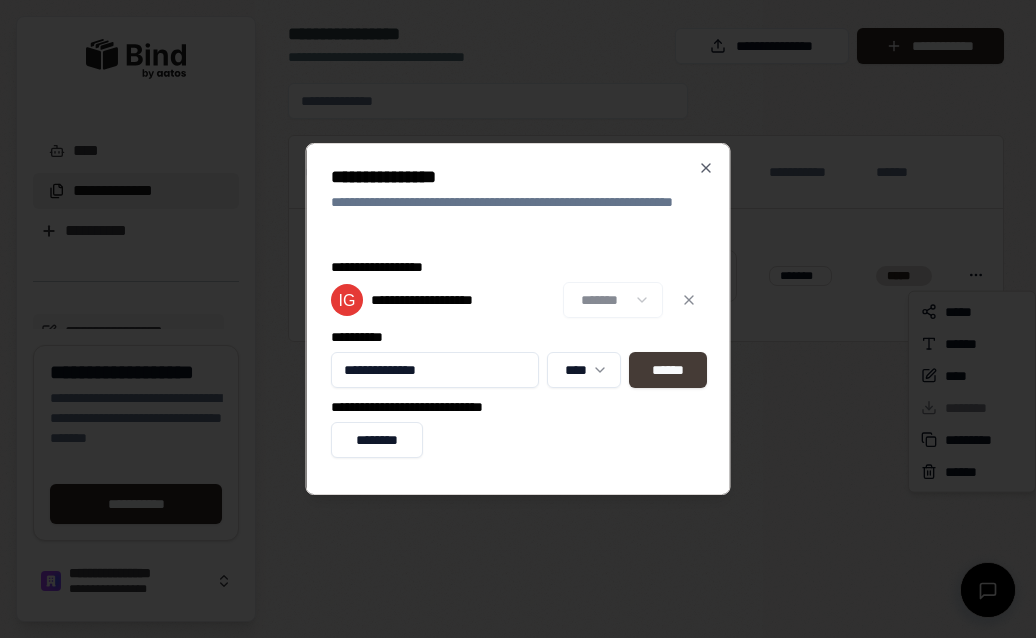 type on "**********" 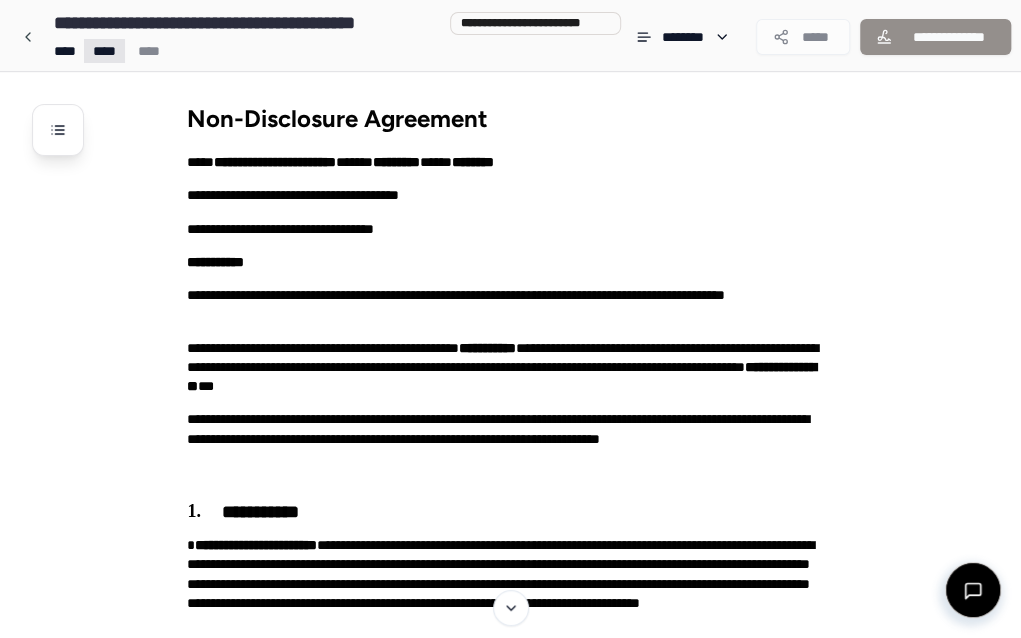 click on "**********" at bounding box center (510, 1155) 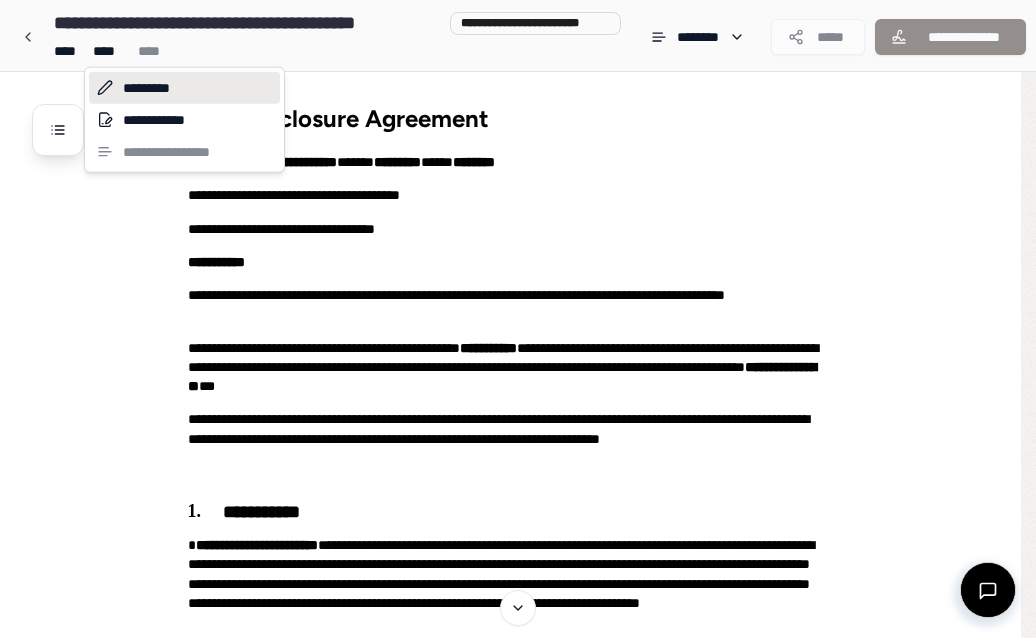 click on "*********" at bounding box center (184, 88) 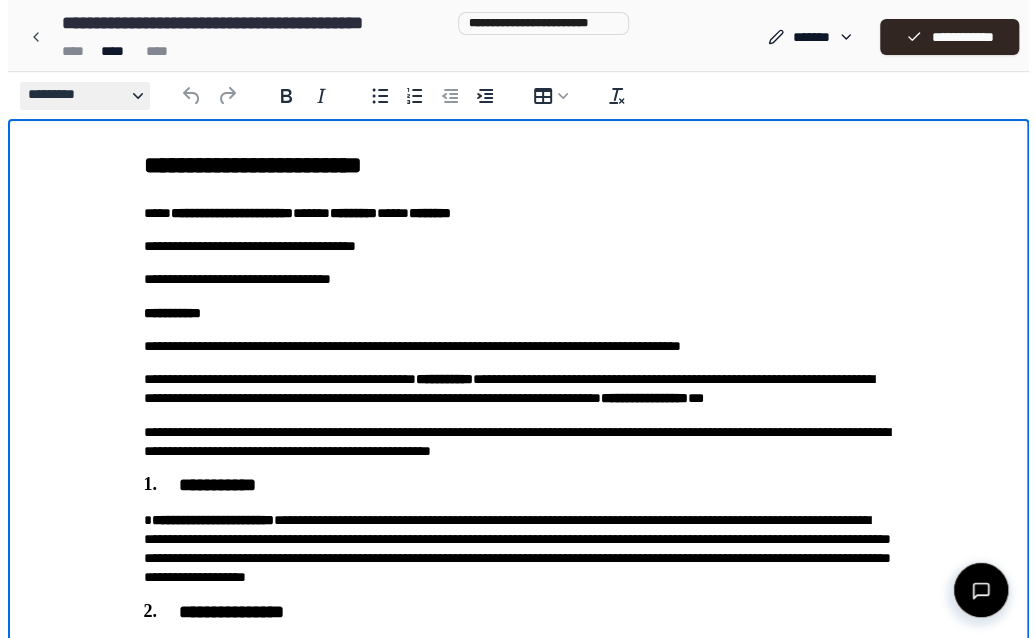 scroll, scrollTop: 0, scrollLeft: 0, axis: both 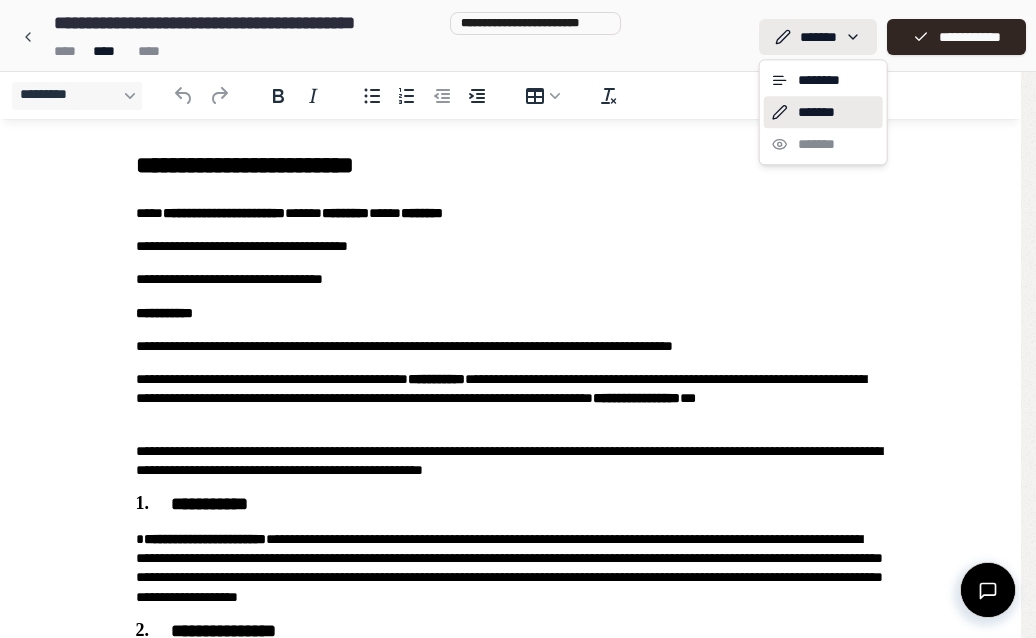 click on "**********" at bounding box center (510, 858) 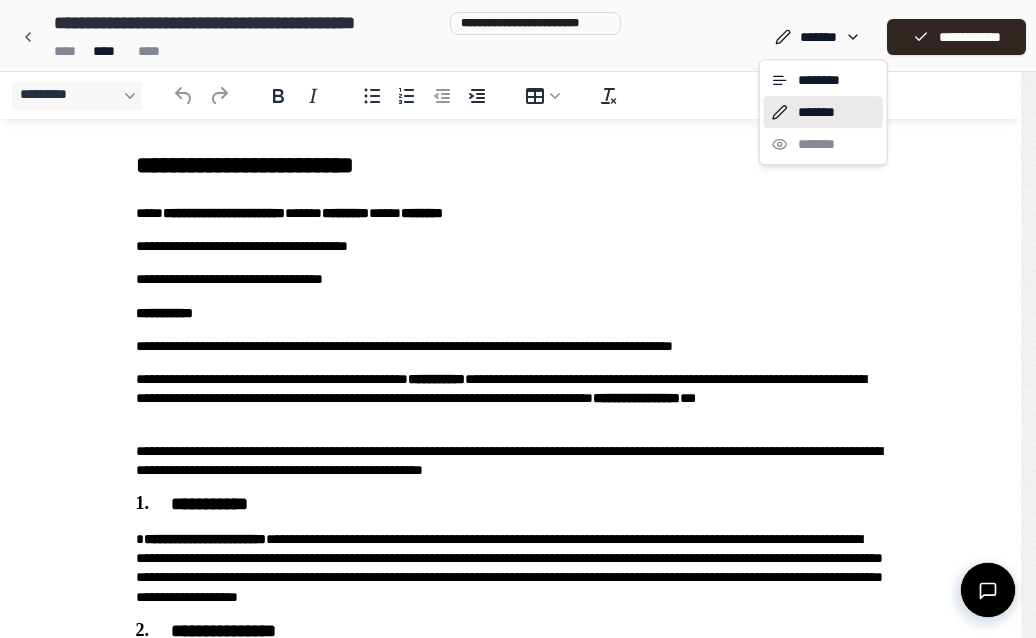 click on "**********" at bounding box center [518, 858] 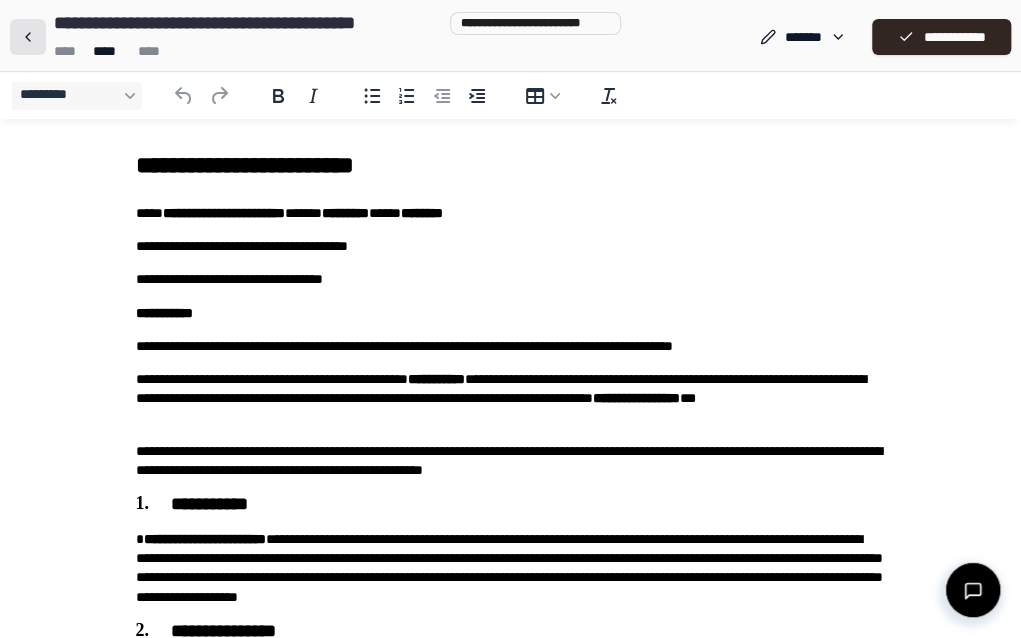 click at bounding box center (28, 37) 